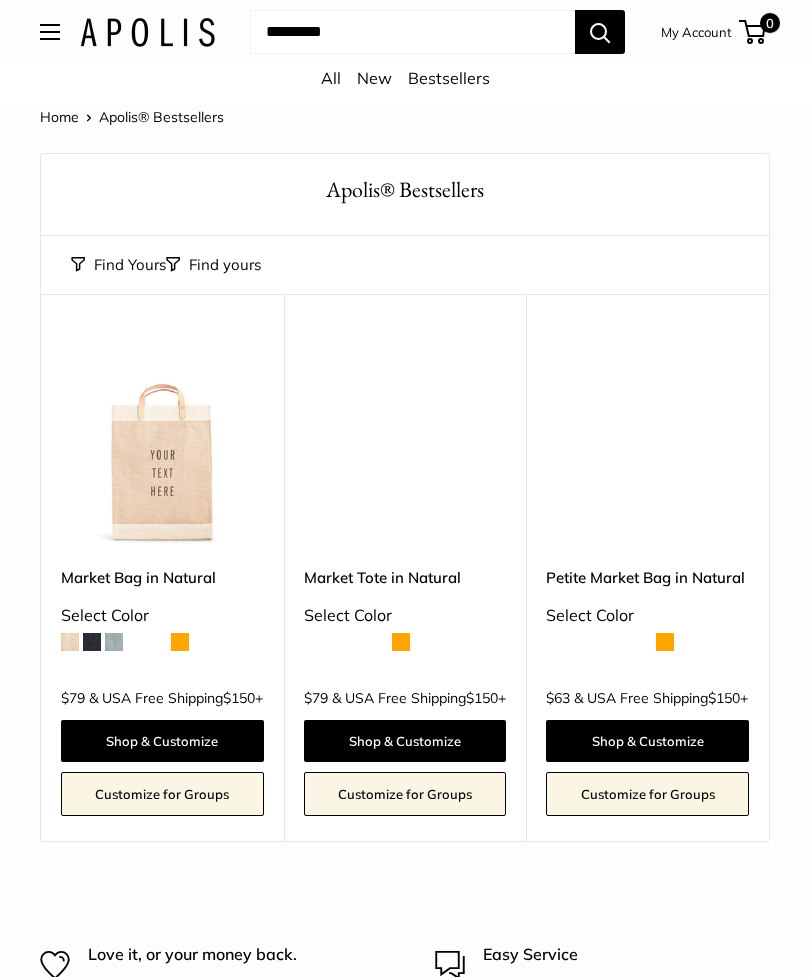 scroll, scrollTop: 0, scrollLeft: 0, axis: both 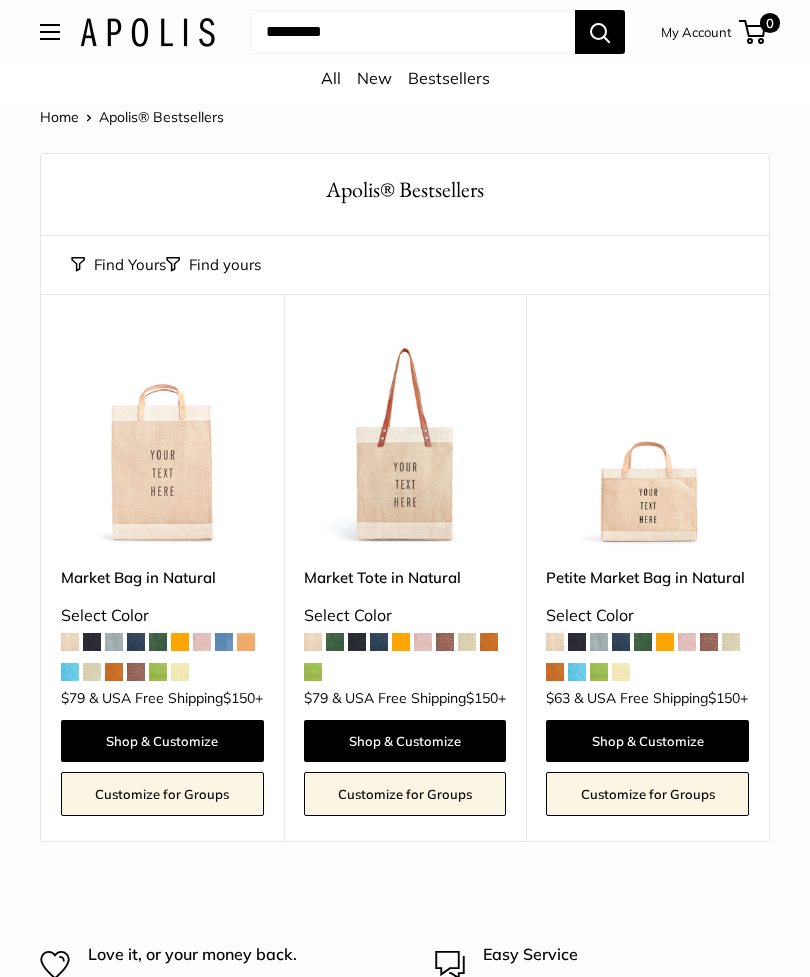 click at bounding box center [50, 32] 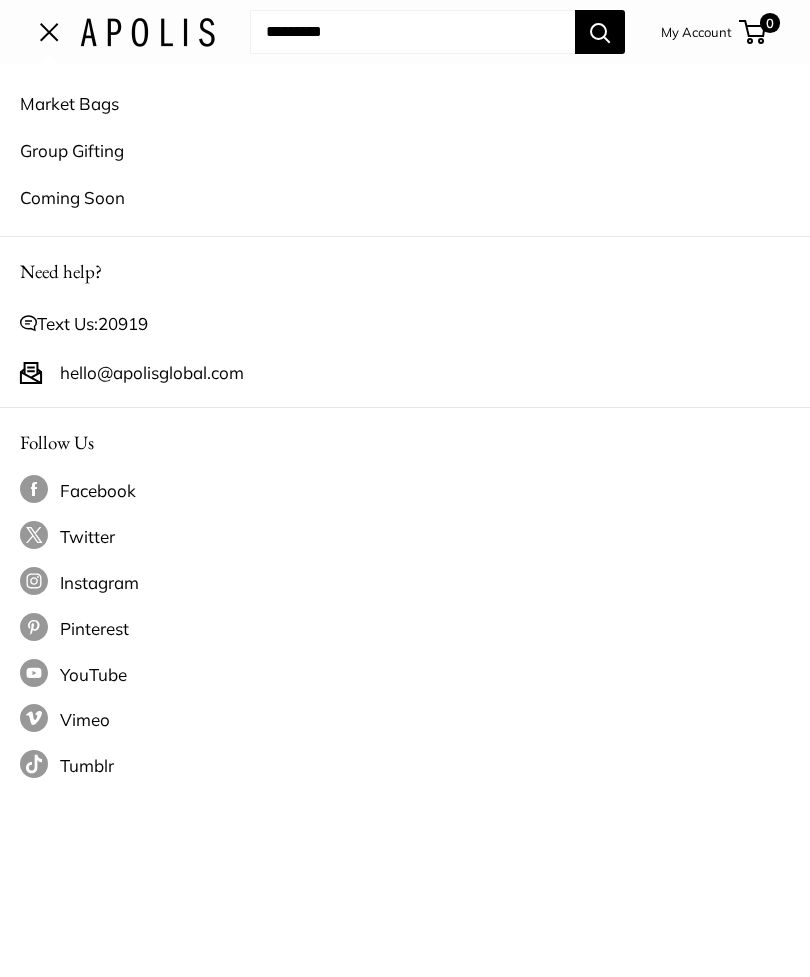 click on "Market Bags" at bounding box center [405, 103] 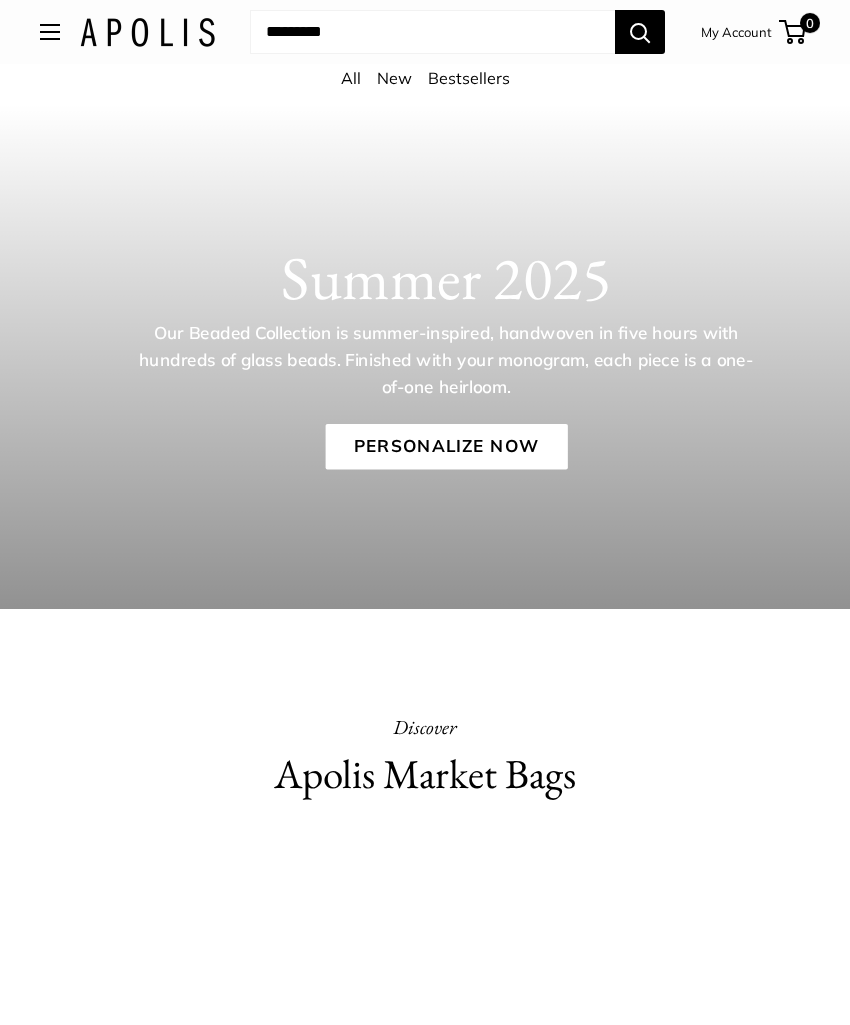 scroll, scrollTop: 5, scrollLeft: 0, axis: vertical 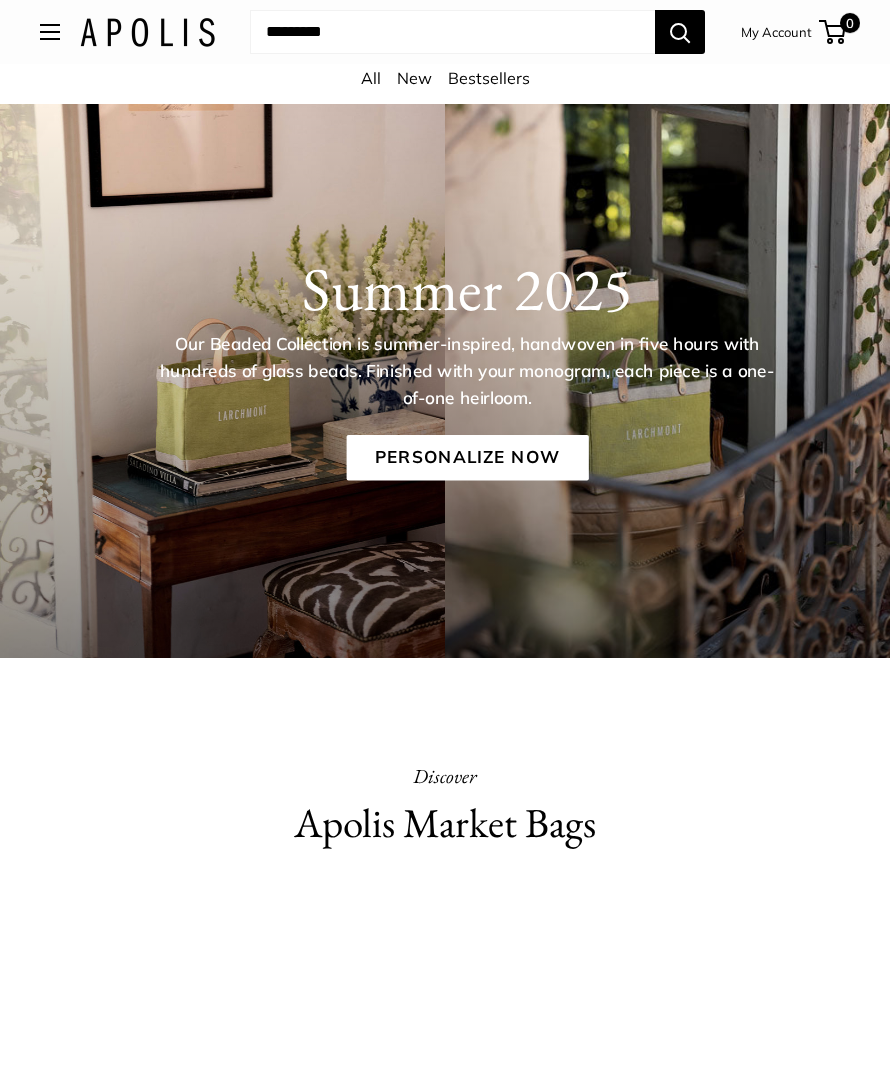 click on "All" at bounding box center (371, 78) 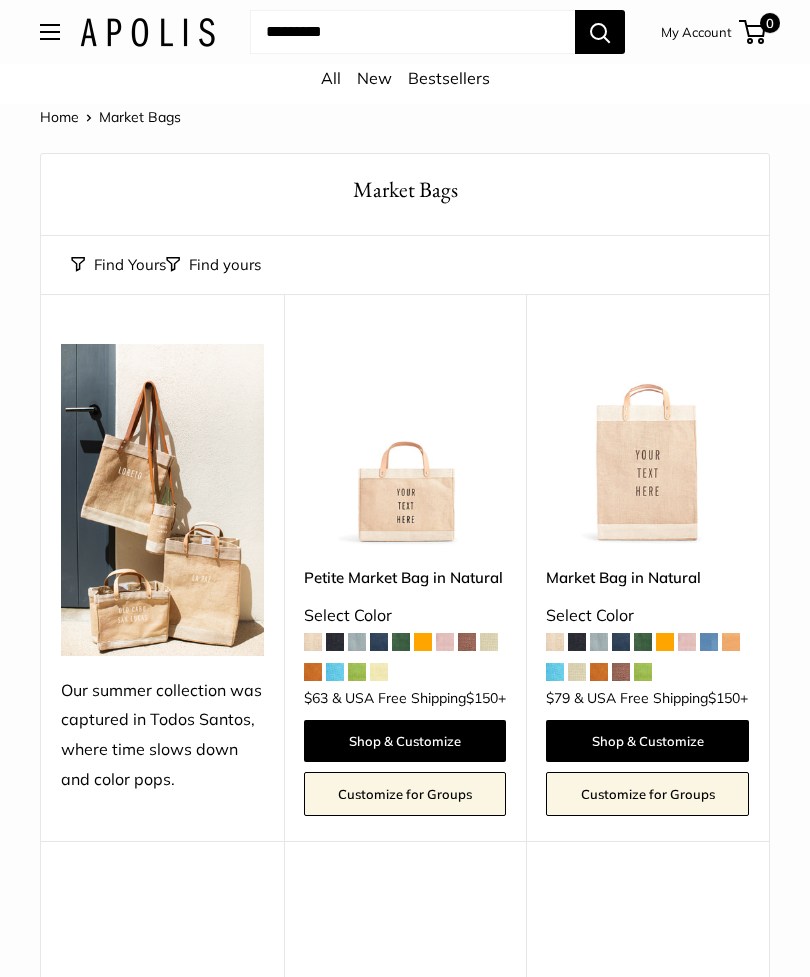 scroll, scrollTop: 0, scrollLeft: 0, axis: both 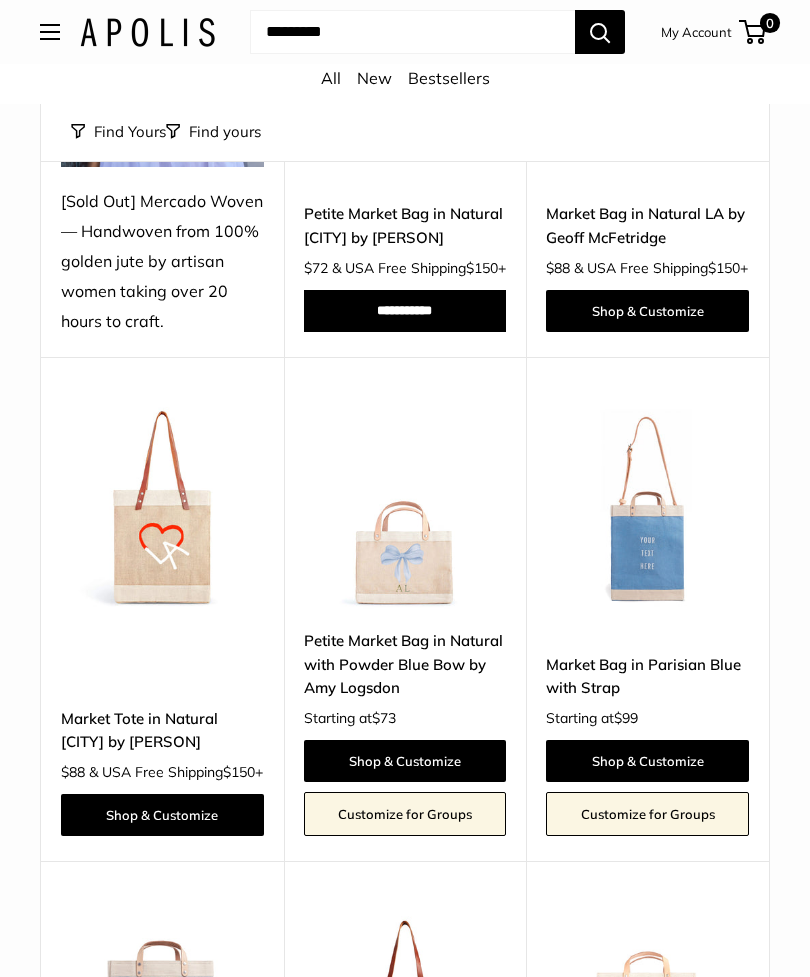 click at bounding box center (412, 32) 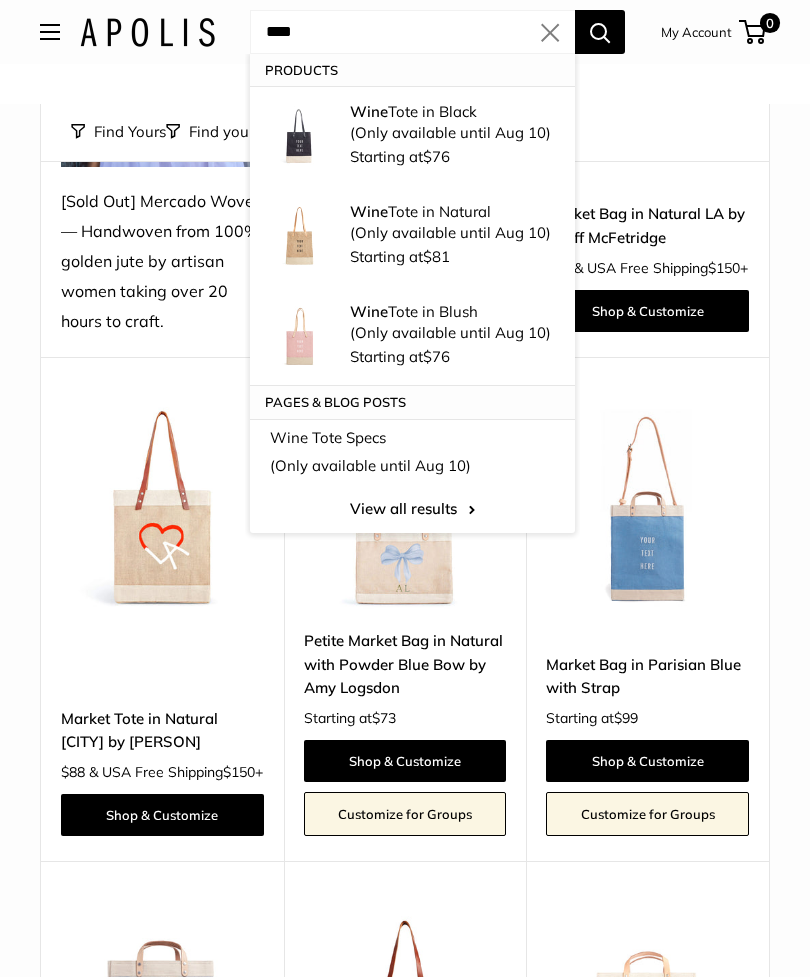 type on "****" 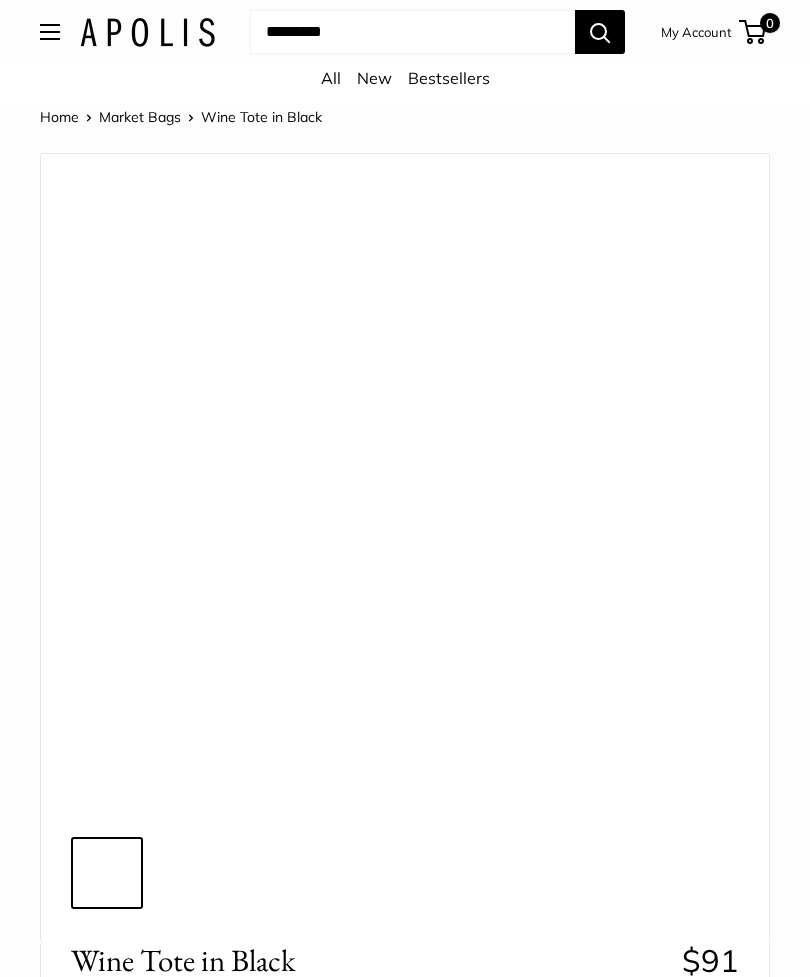 scroll, scrollTop: 0, scrollLeft: 0, axis: both 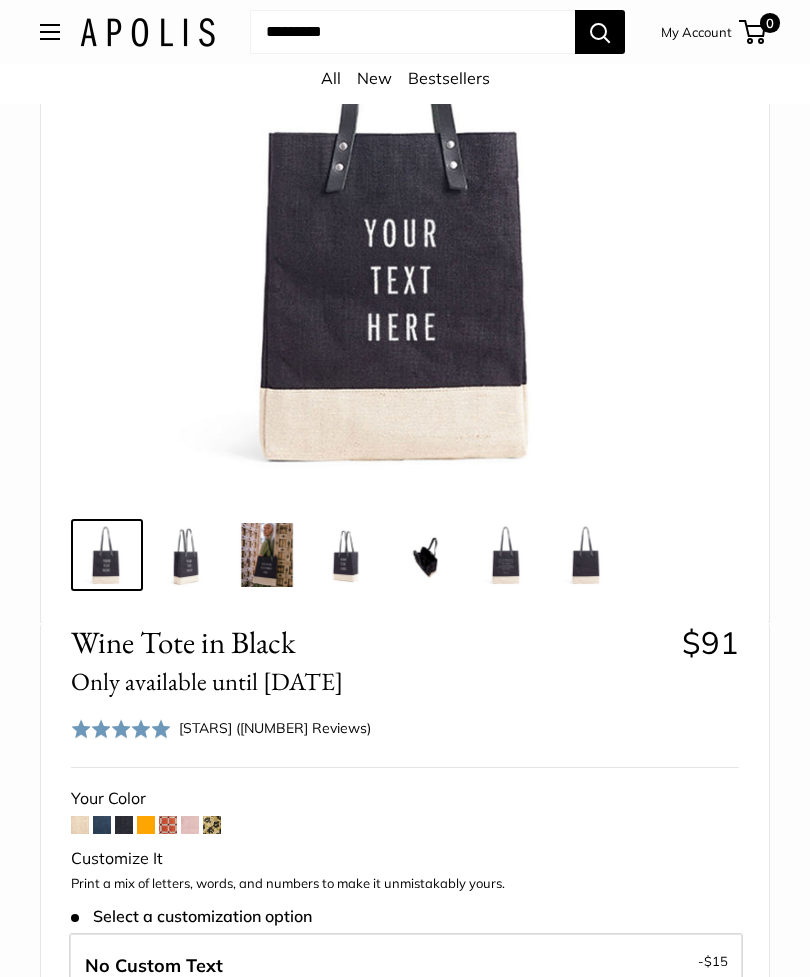 click at bounding box center (80, 826) 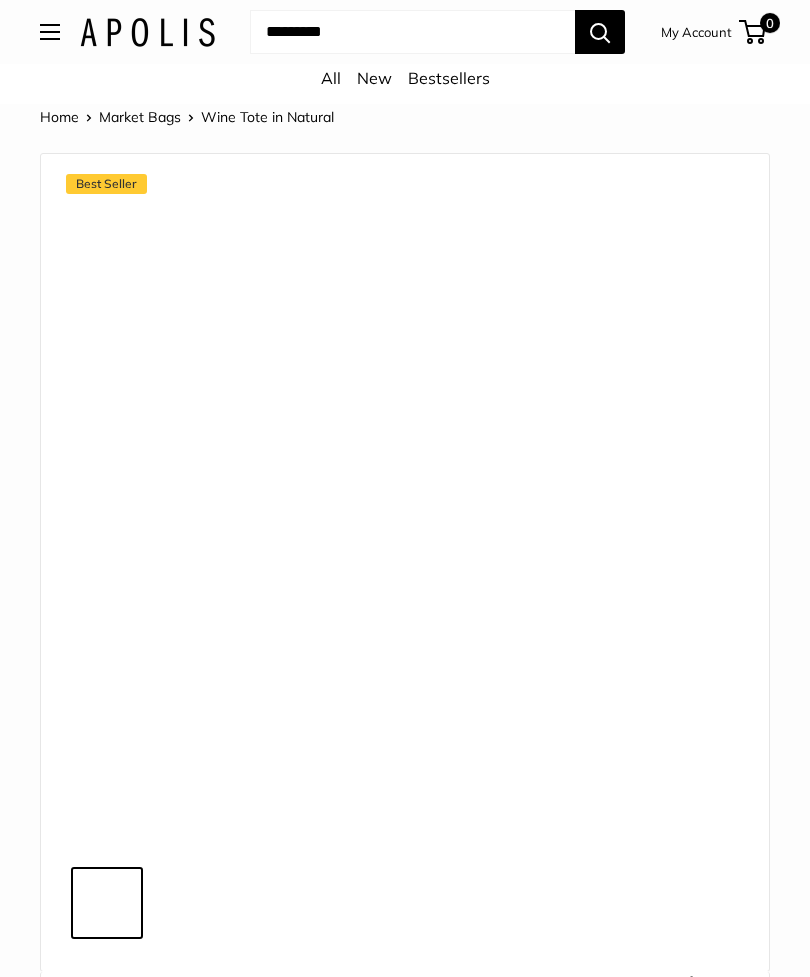 scroll, scrollTop: 0, scrollLeft: 0, axis: both 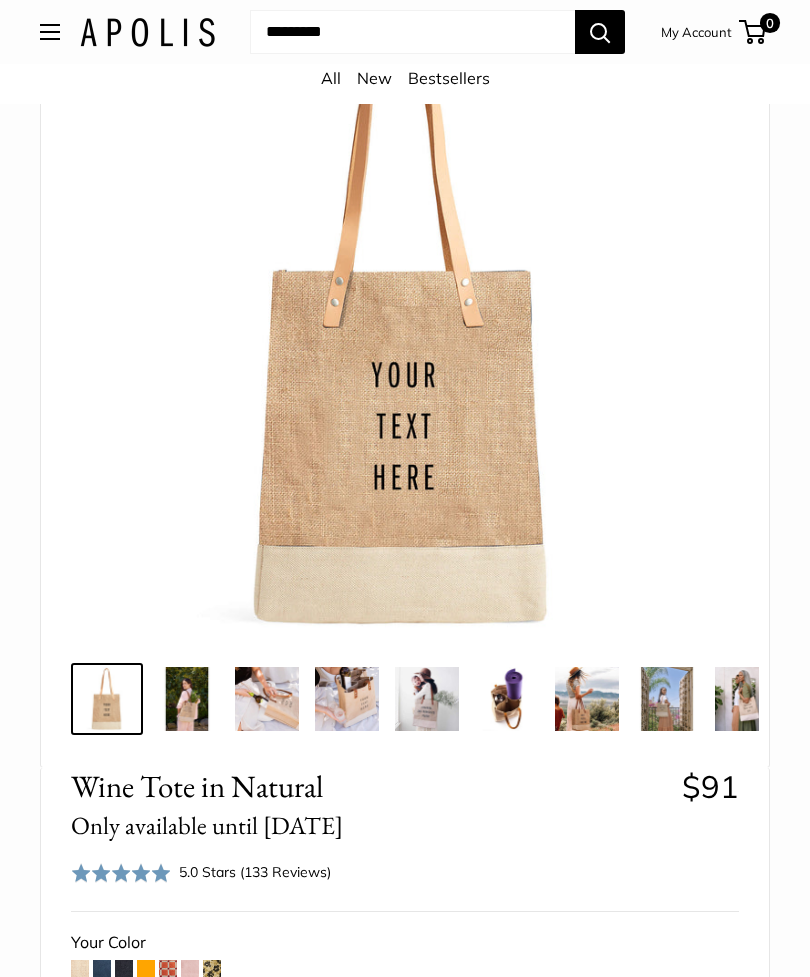 click at bounding box center [267, 699] 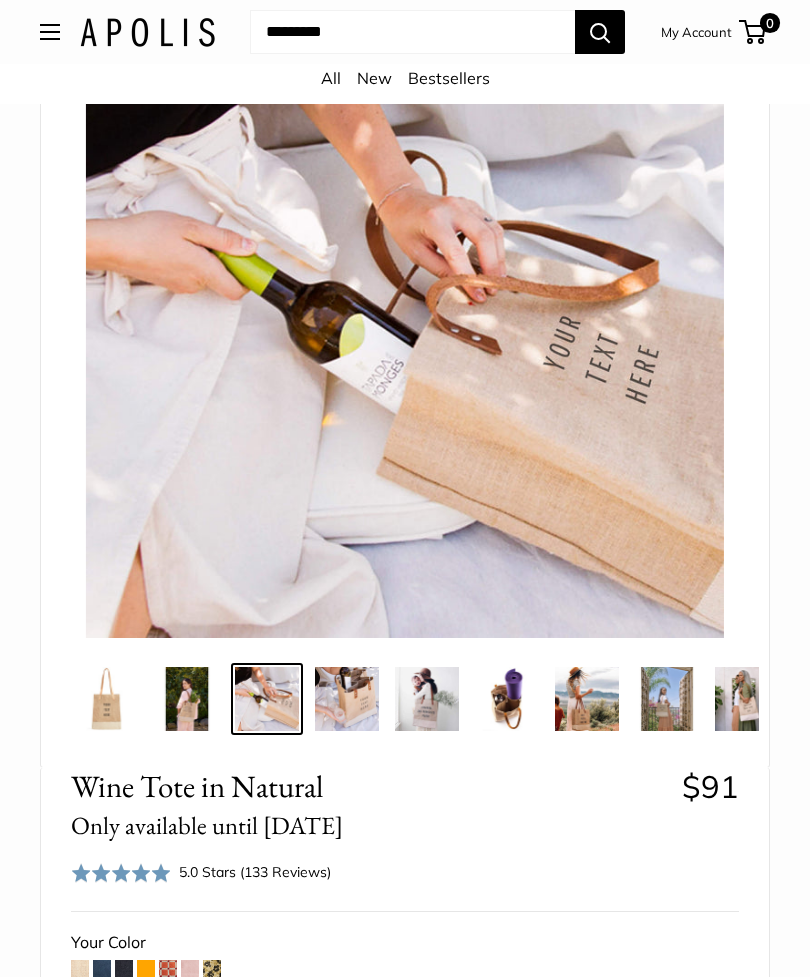 click at bounding box center [347, 699] 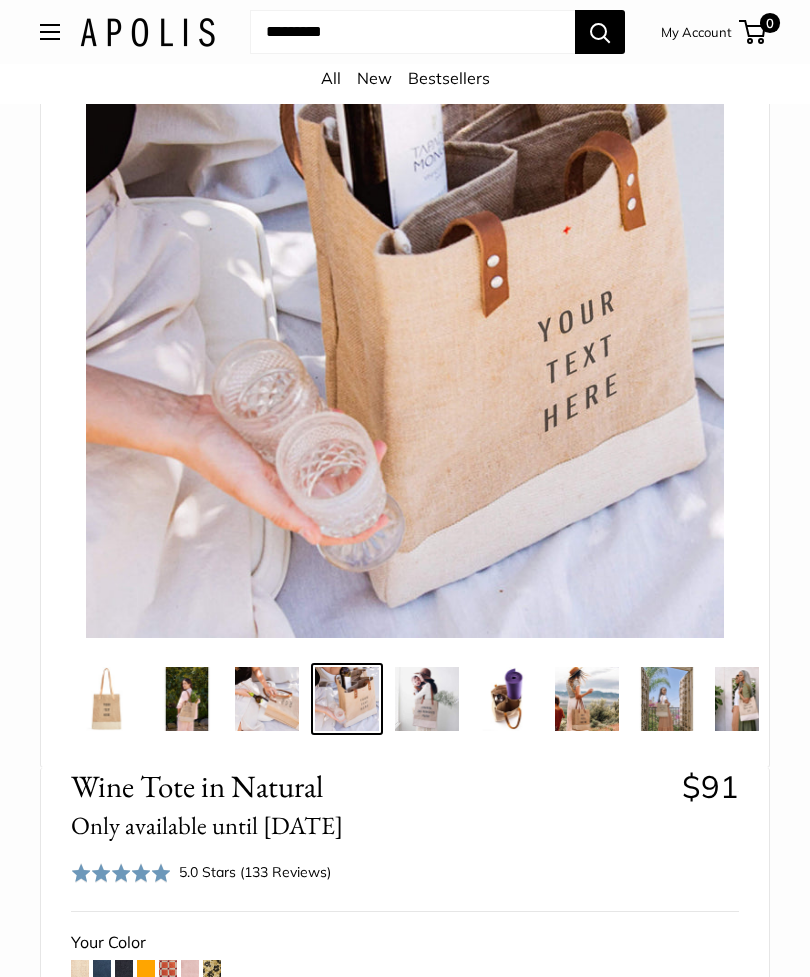 click at bounding box center (507, 699) 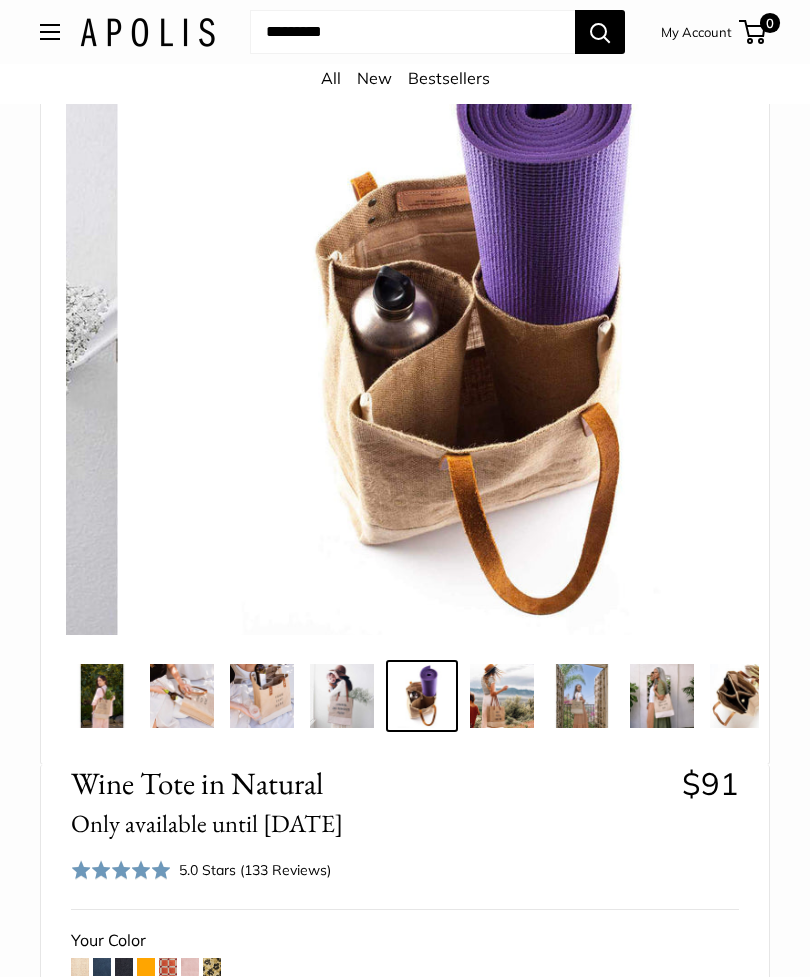scroll, scrollTop: 0, scrollLeft: 85, axis: horizontal 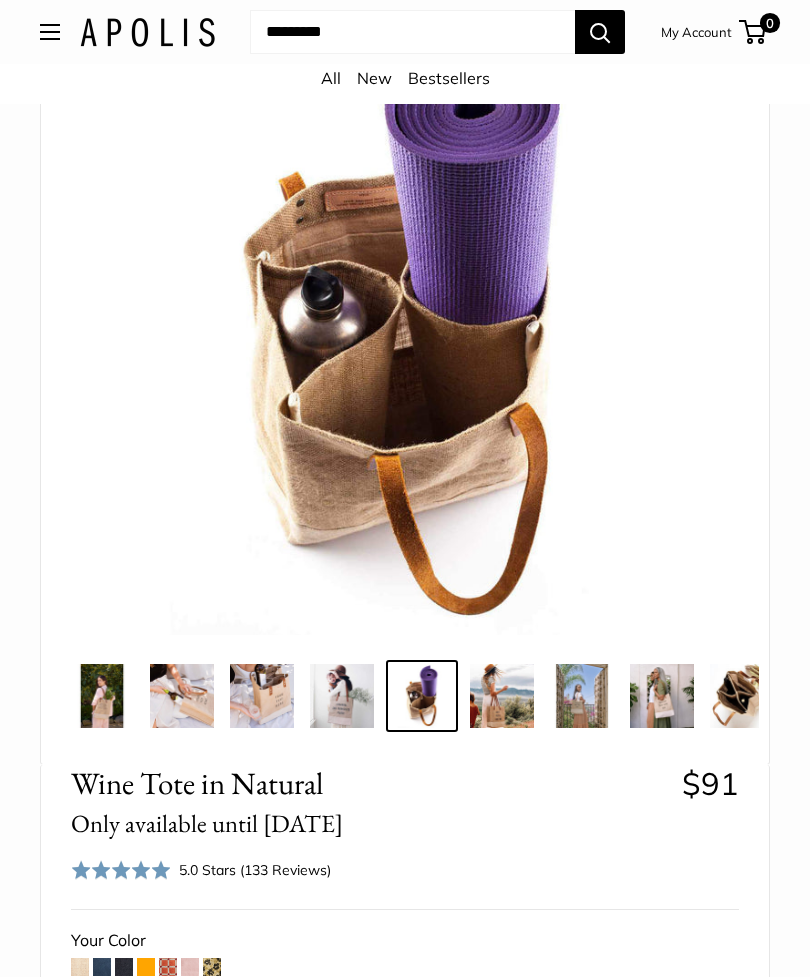 click at bounding box center [582, 696] 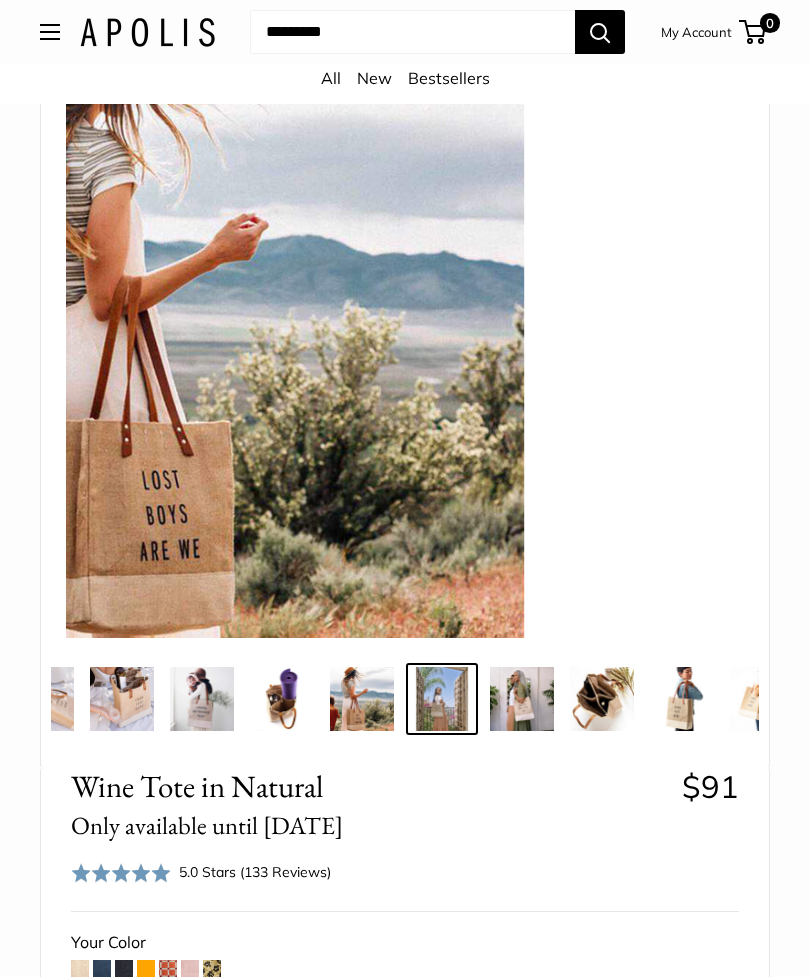 scroll, scrollTop: 0, scrollLeft: 245, axis: horizontal 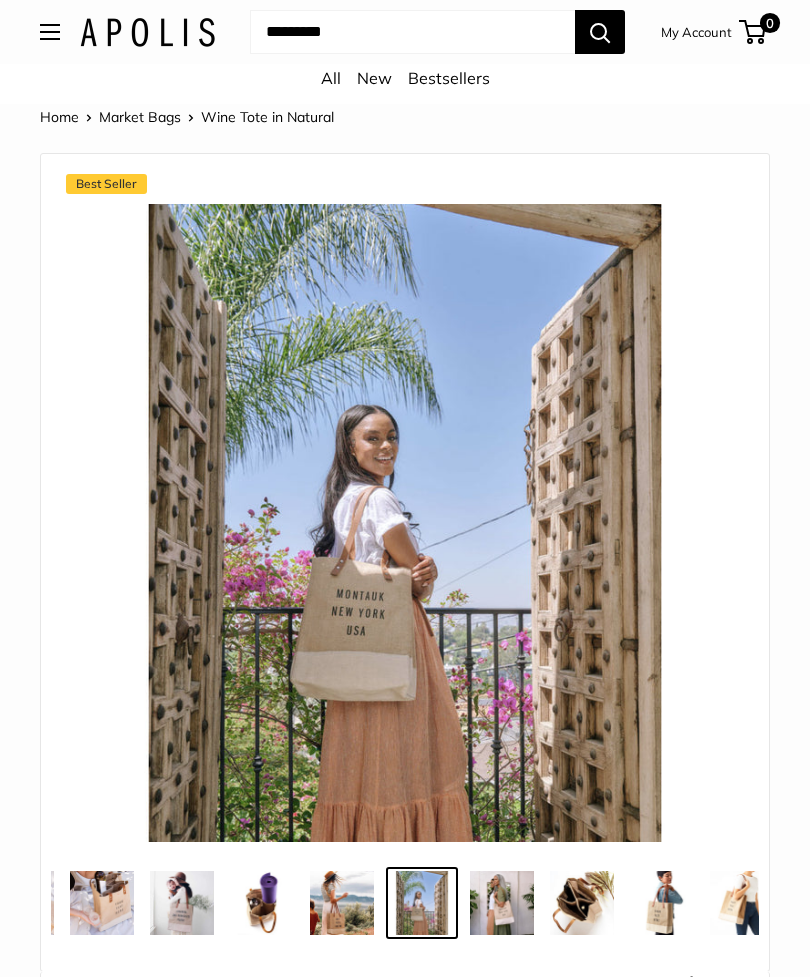 click on "All" at bounding box center [331, 78] 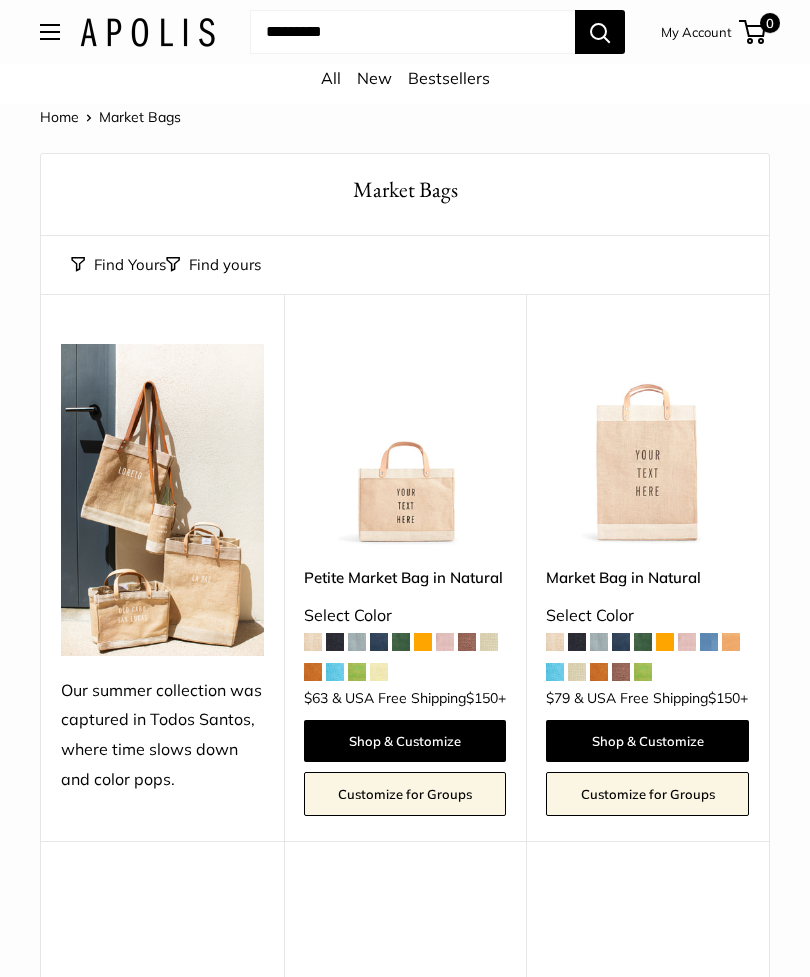 scroll, scrollTop: 0, scrollLeft: 0, axis: both 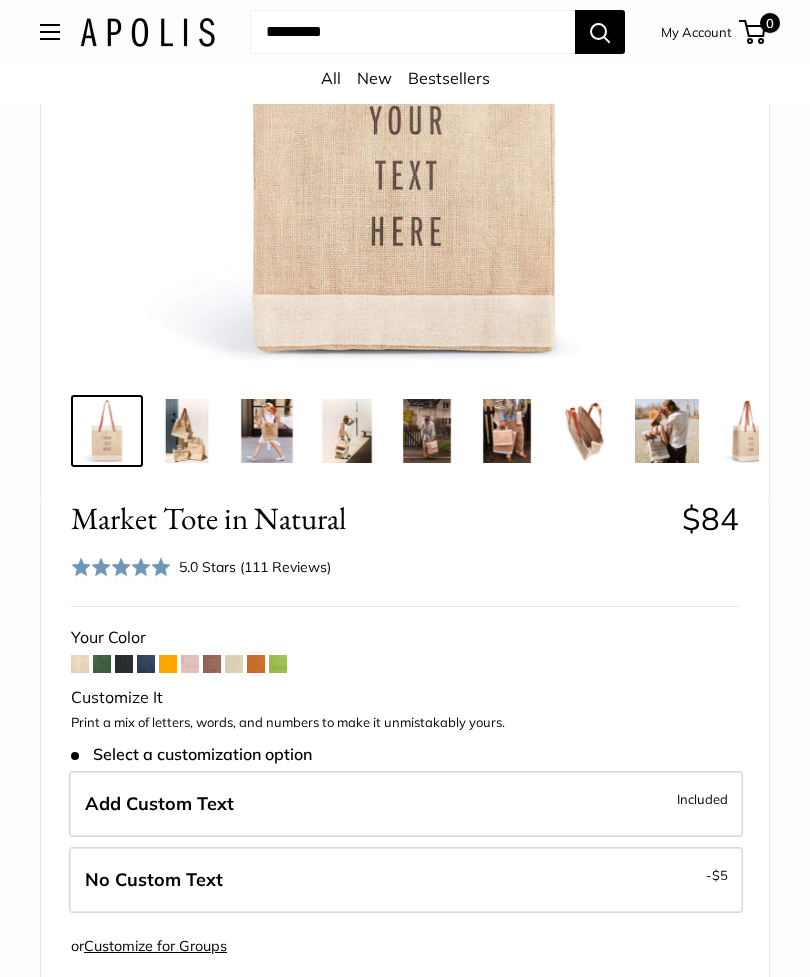 click at bounding box center (146, 665) 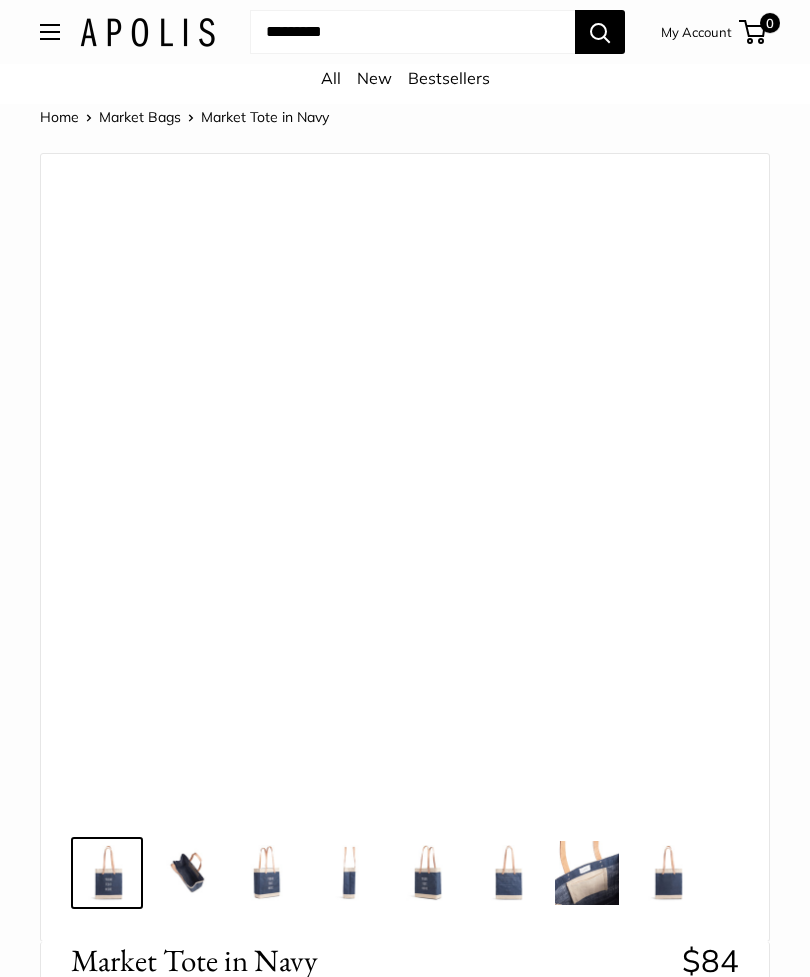 scroll, scrollTop: 0, scrollLeft: 0, axis: both 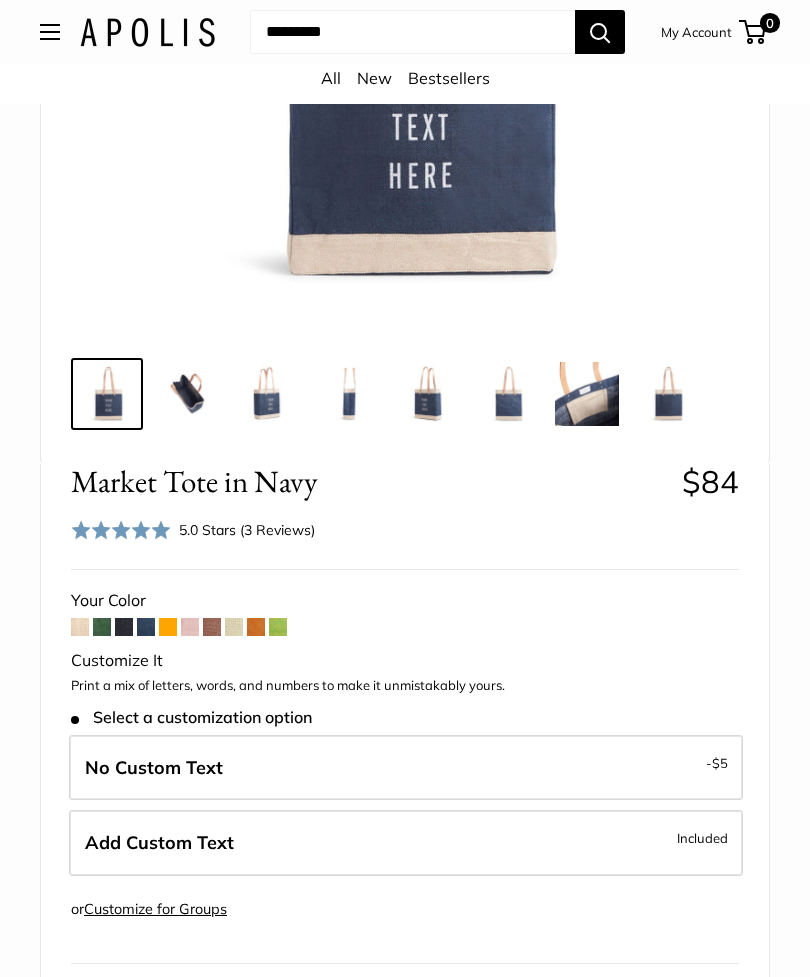 click on "Included" at bounding box center [702, 839] 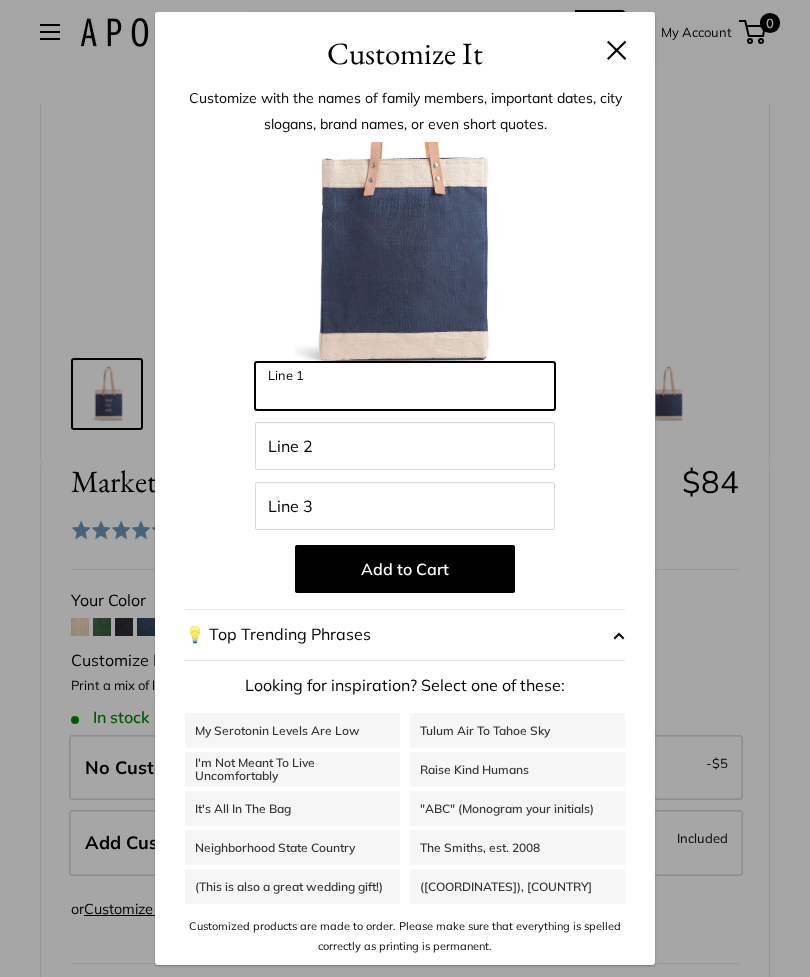 click on "Line 1" at bounding box center (405, 386) 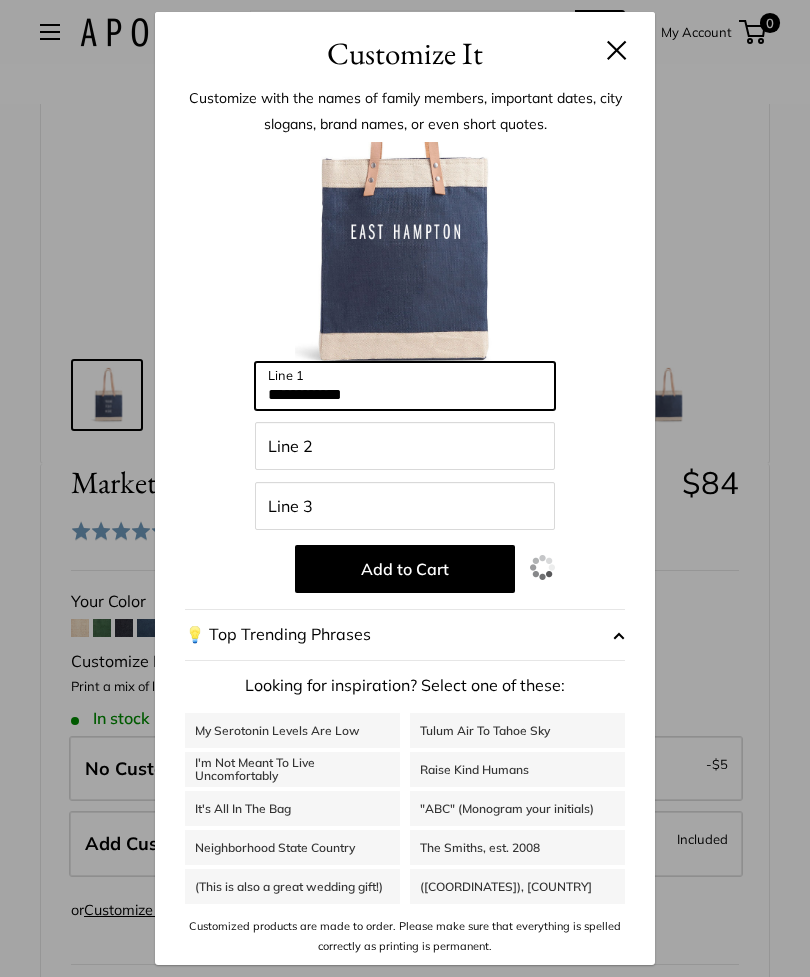 type on "**********" 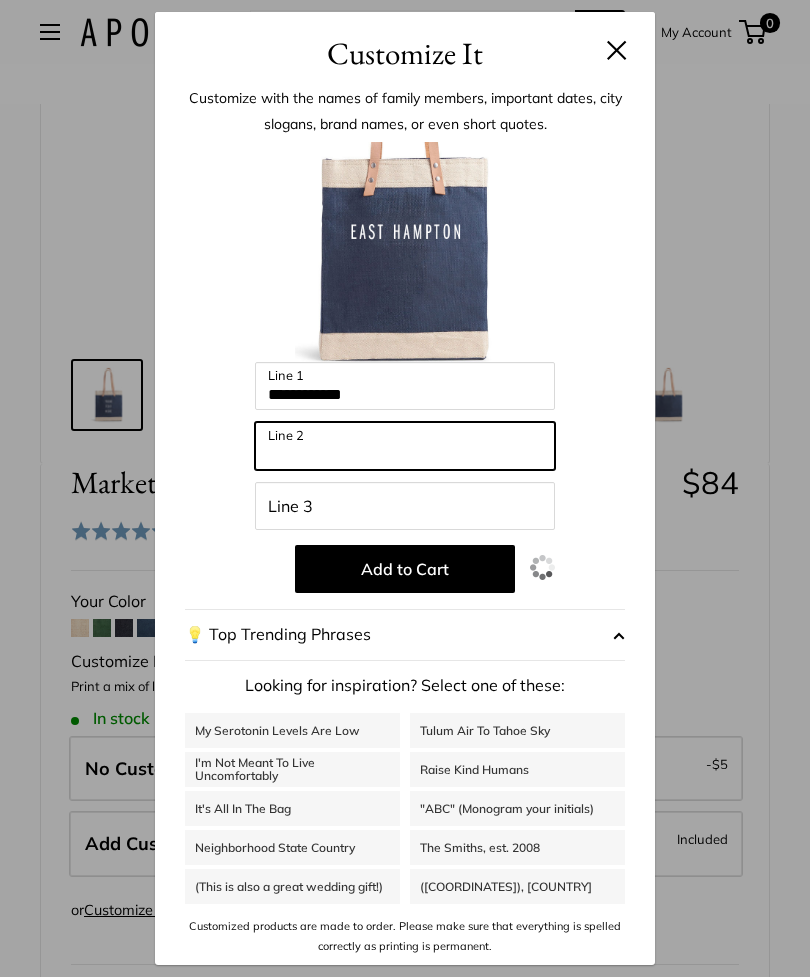 click on "Line 2" at bounding box center [405, 446] 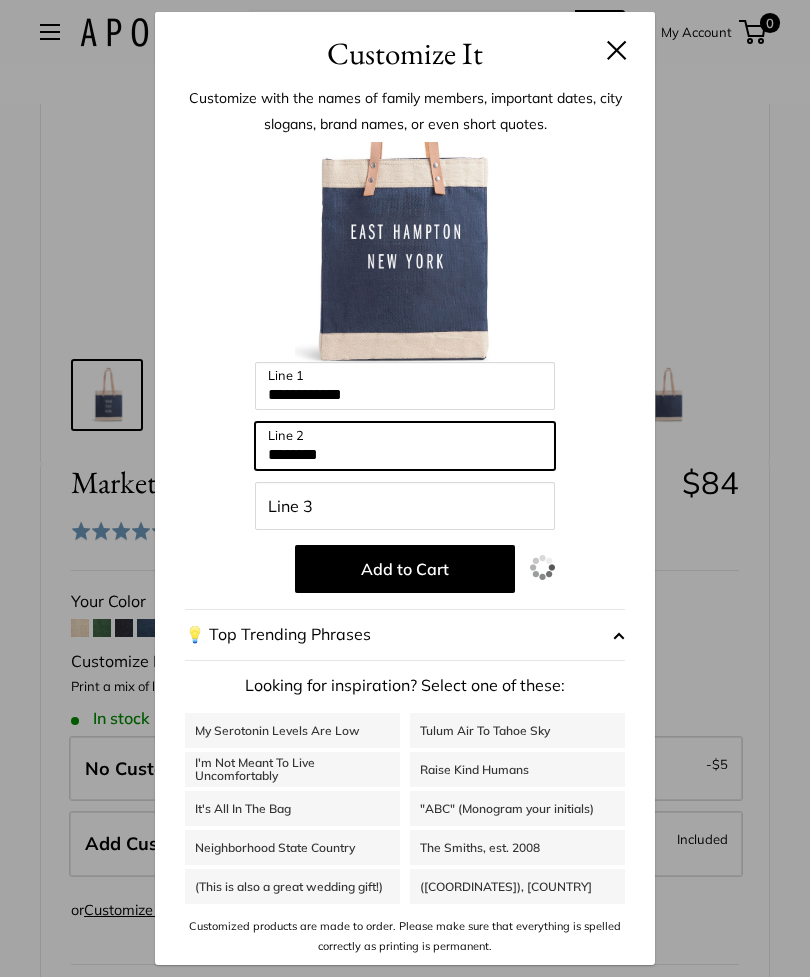 type on "********" 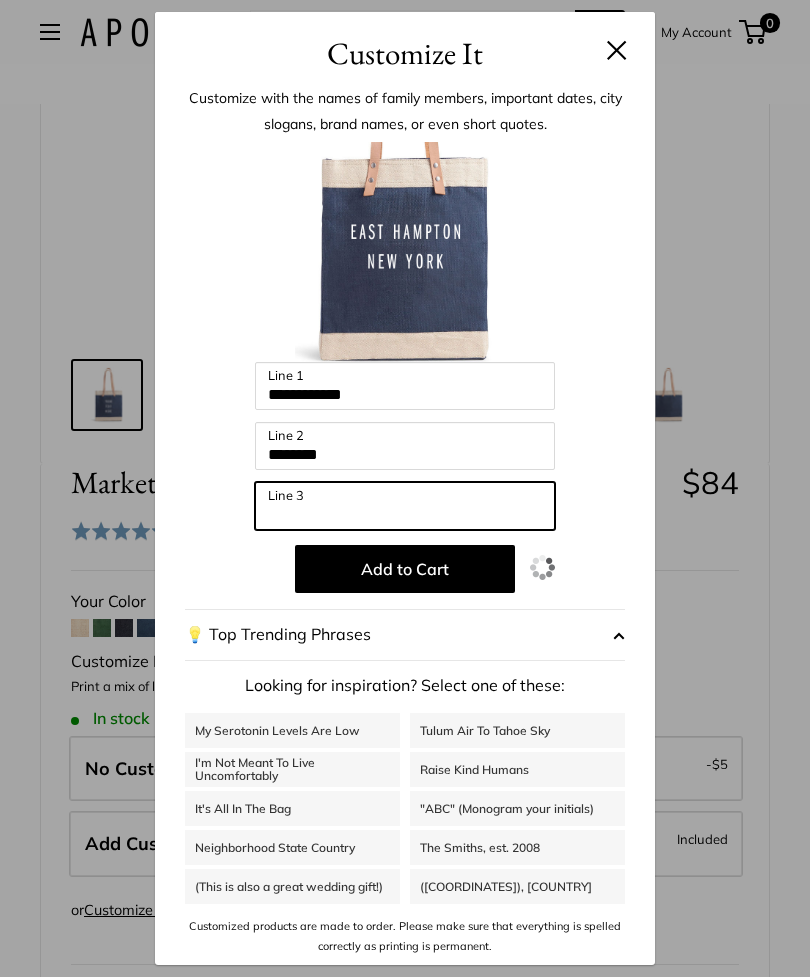 click on "Line 3" at bounding box center [405, 506] 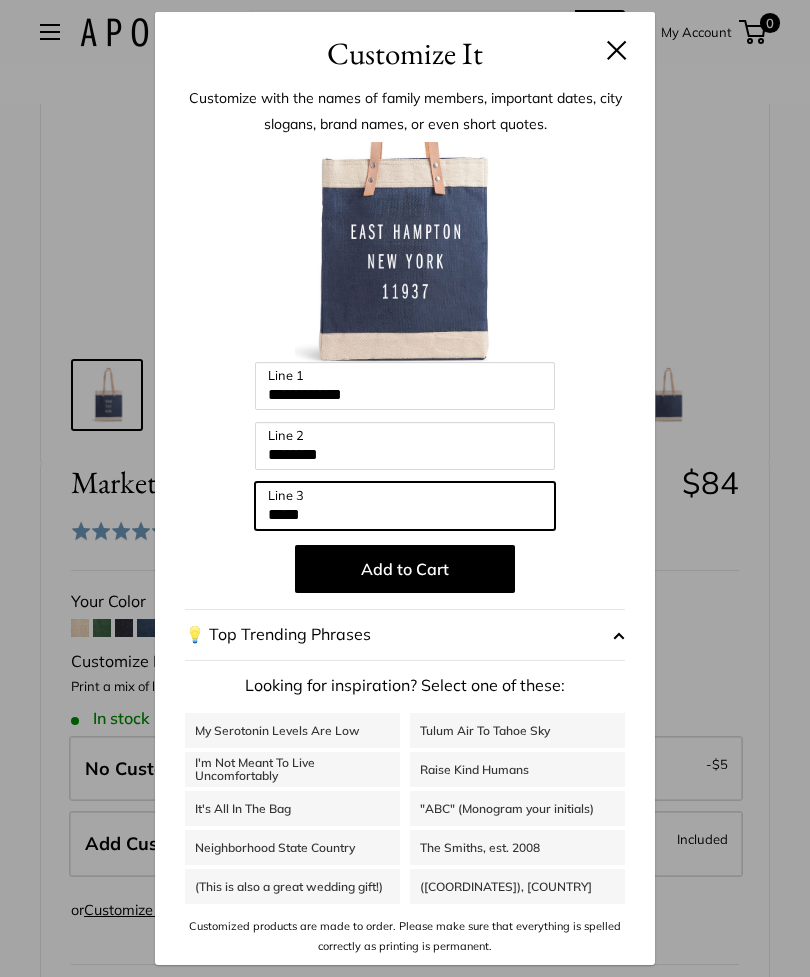 type on "*****" 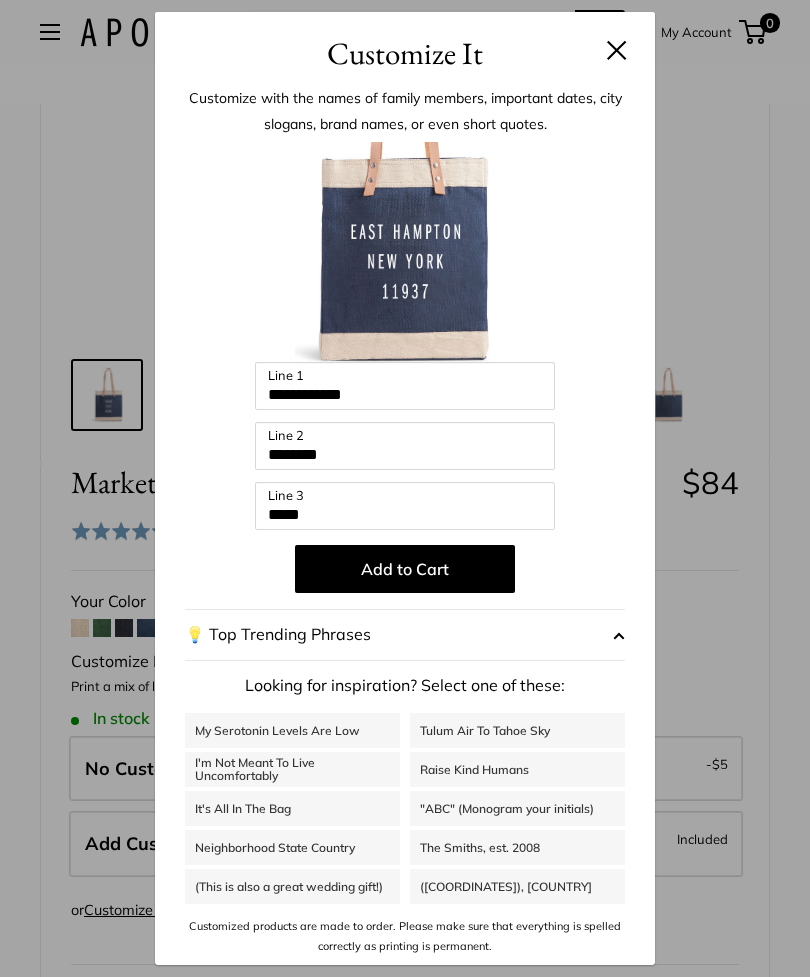 click at bounding box center (617, 50) 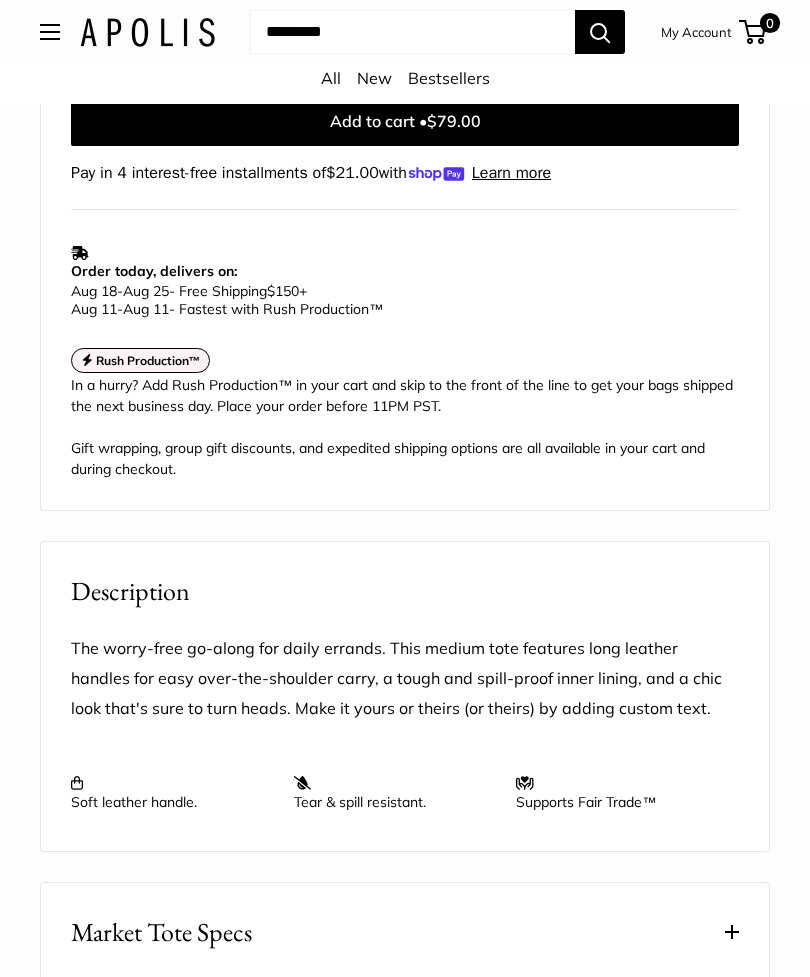 scroll, scrollTop: 1463, scrollLeft: 0, axis: vertical 